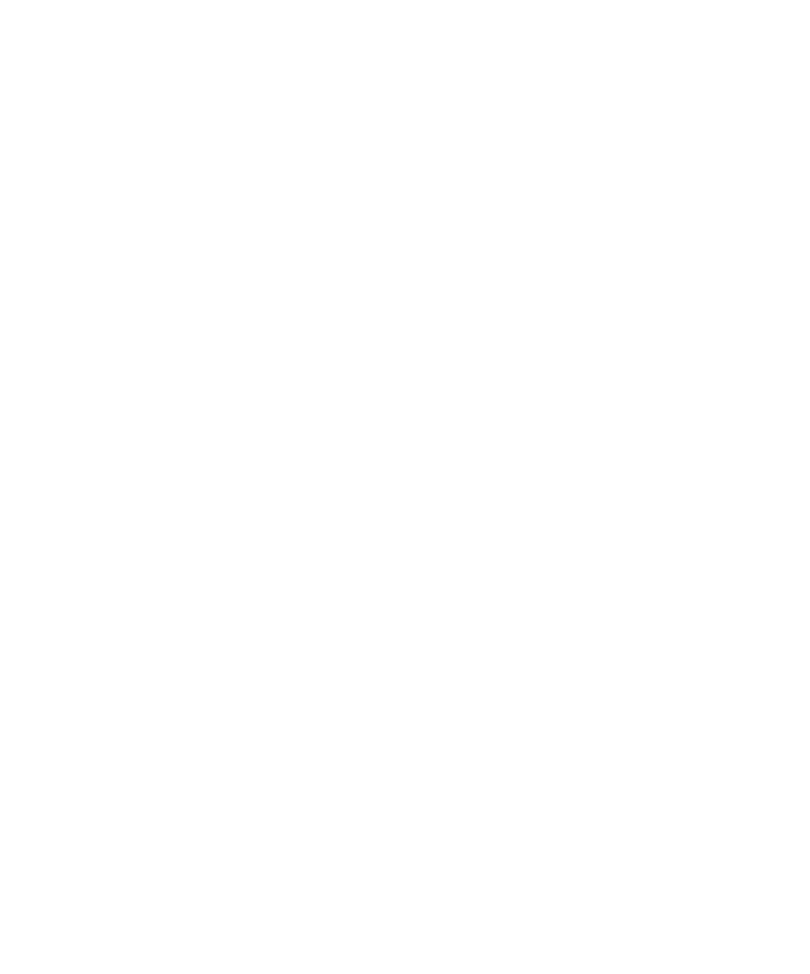 scroll, scrollTop: 0, scrollLeft: 0, axis: both 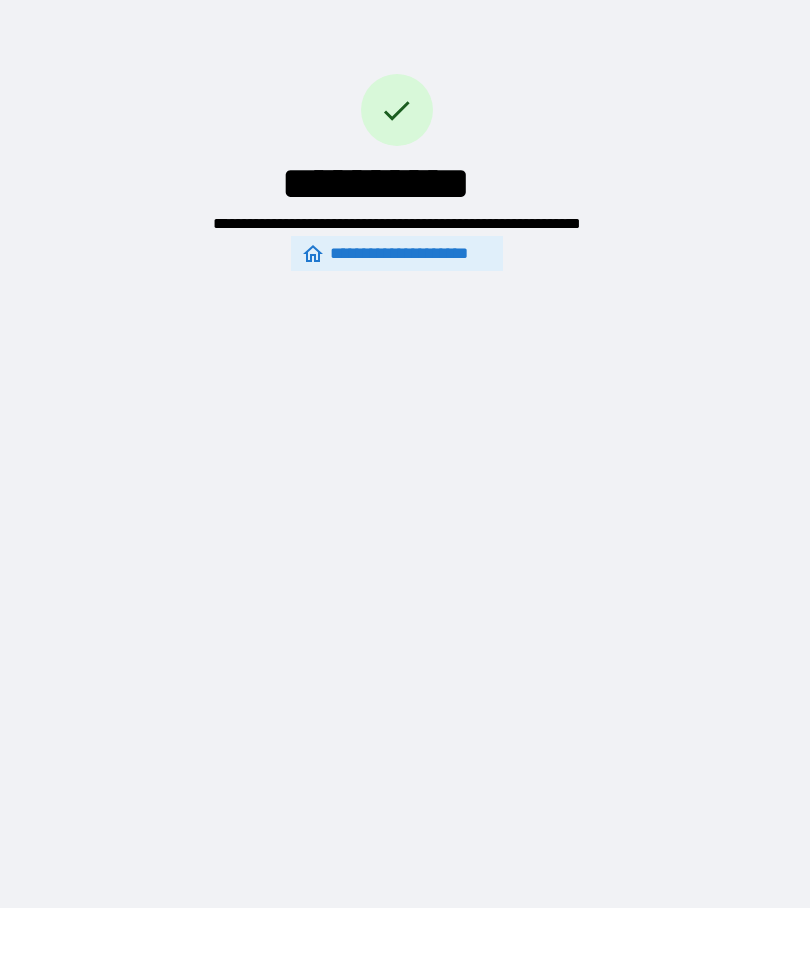 click on "**********" at bounding box center [397, 253] 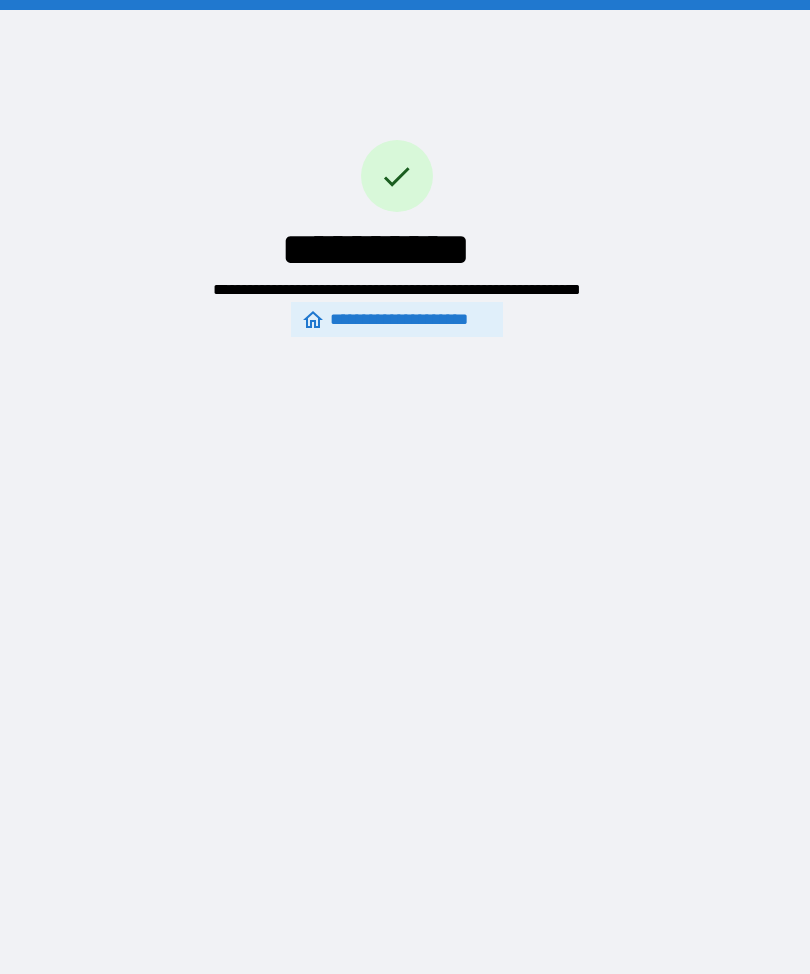 scroll, scrollTop: 66, scrollLeft: 0, axis: vertical 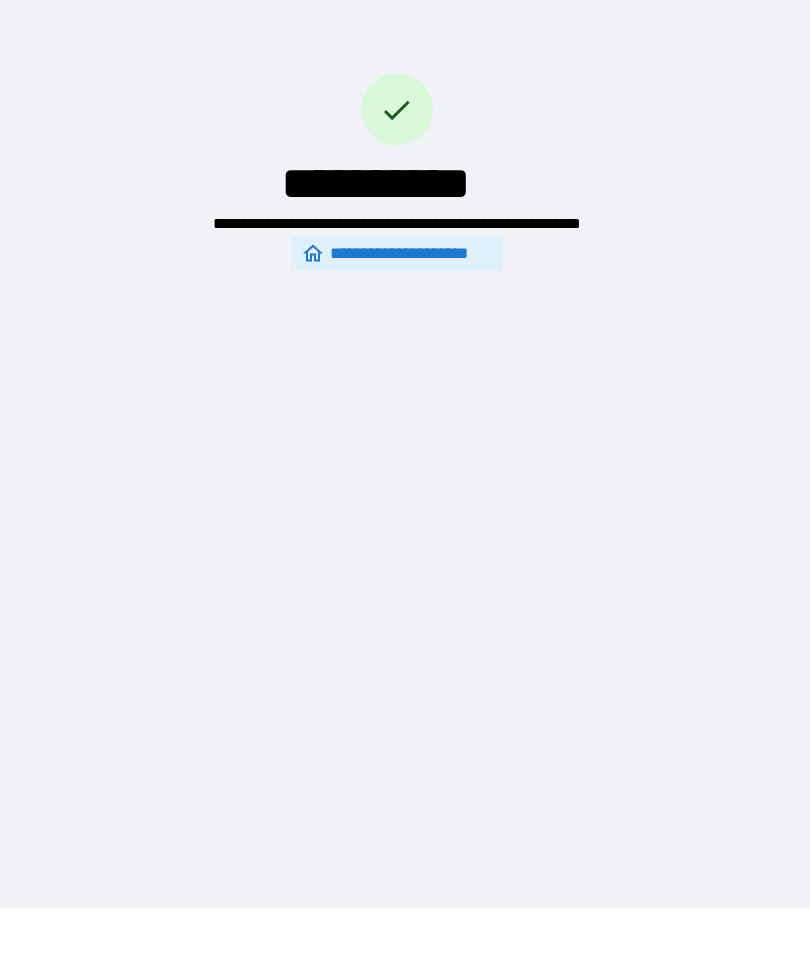 click on "**********" at bounding box center (397, 253) 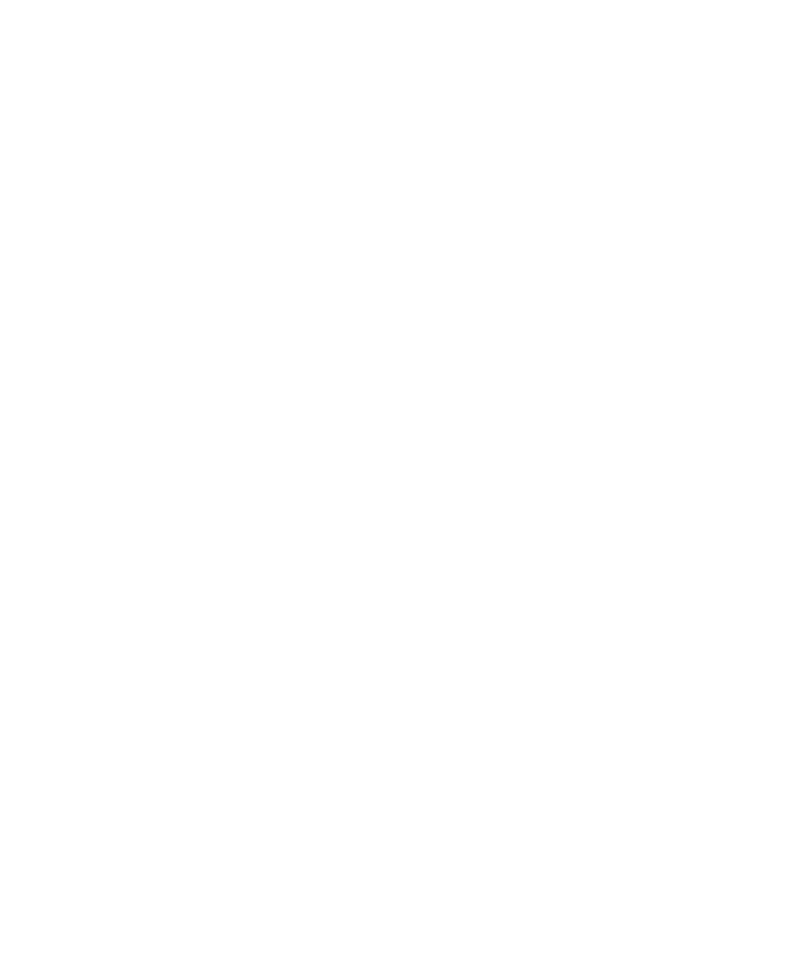 scroll, scrollTop: 66, scrollLeft: 0, axis: vertical 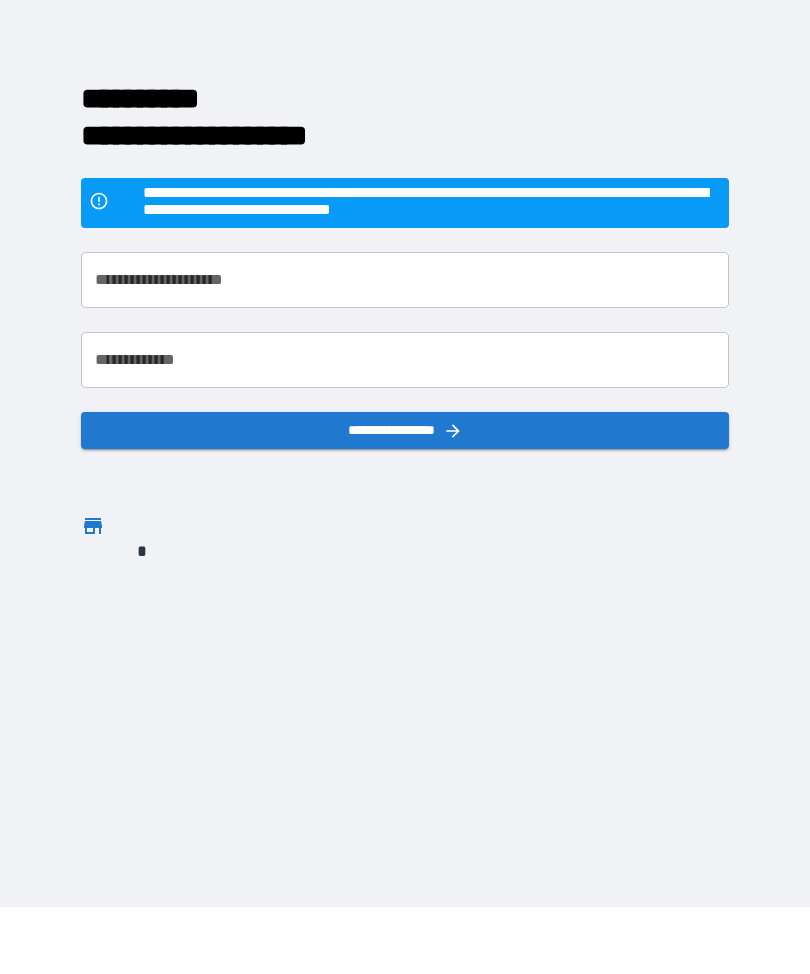 click on "**********" at bounding box center [405, 281] 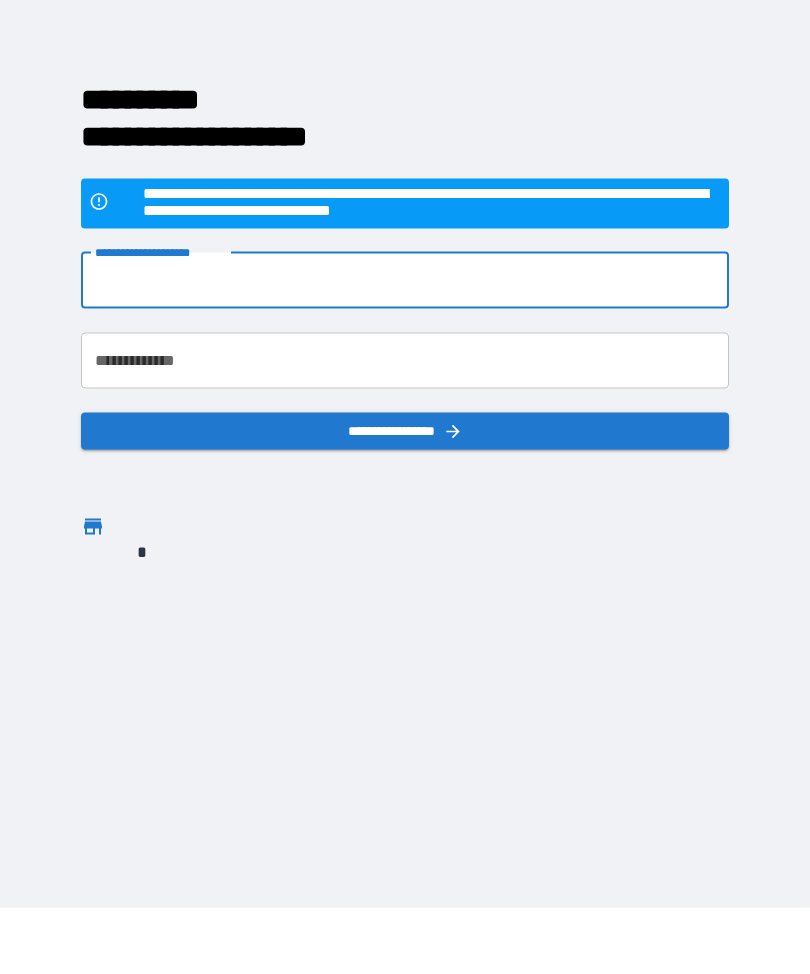 click on "**********" at bounding box center (432, 204) 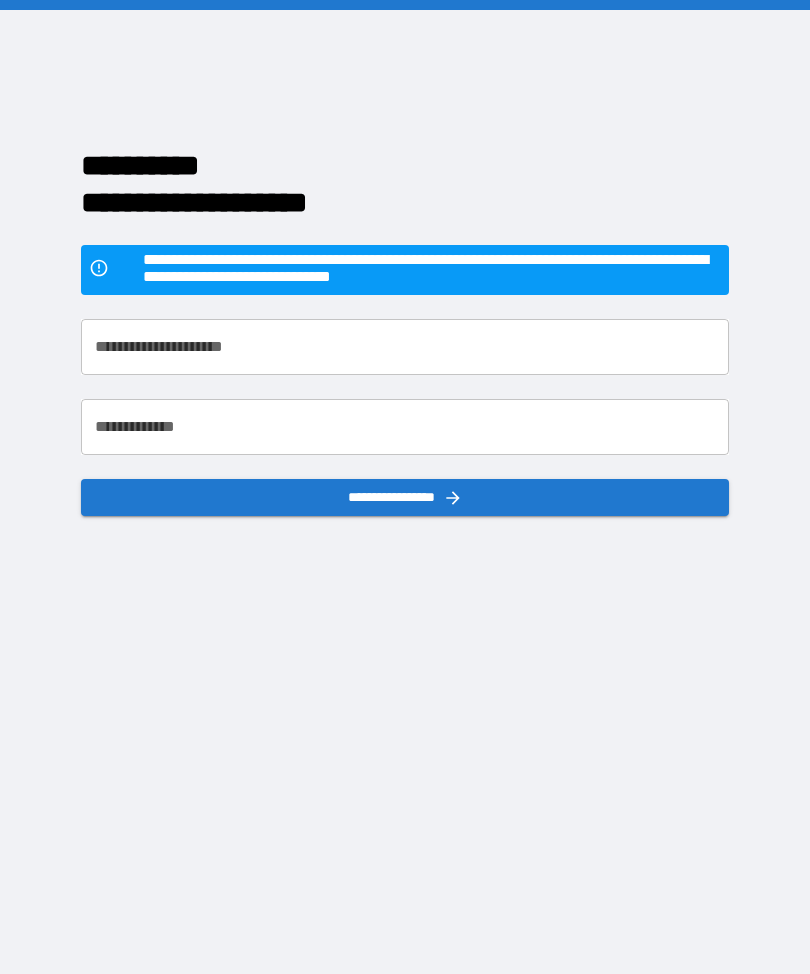 scroll, scrollTop: 67, scrollLeft: 0, axis: vertical 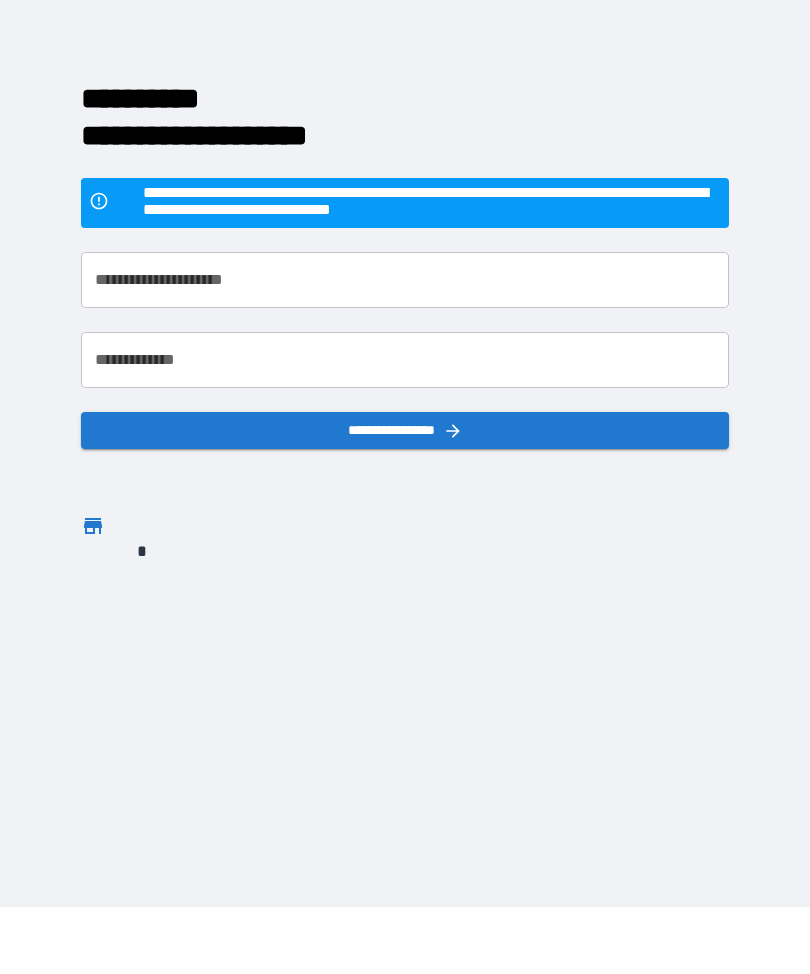 click on "**********" at bounding box center (405, 421) 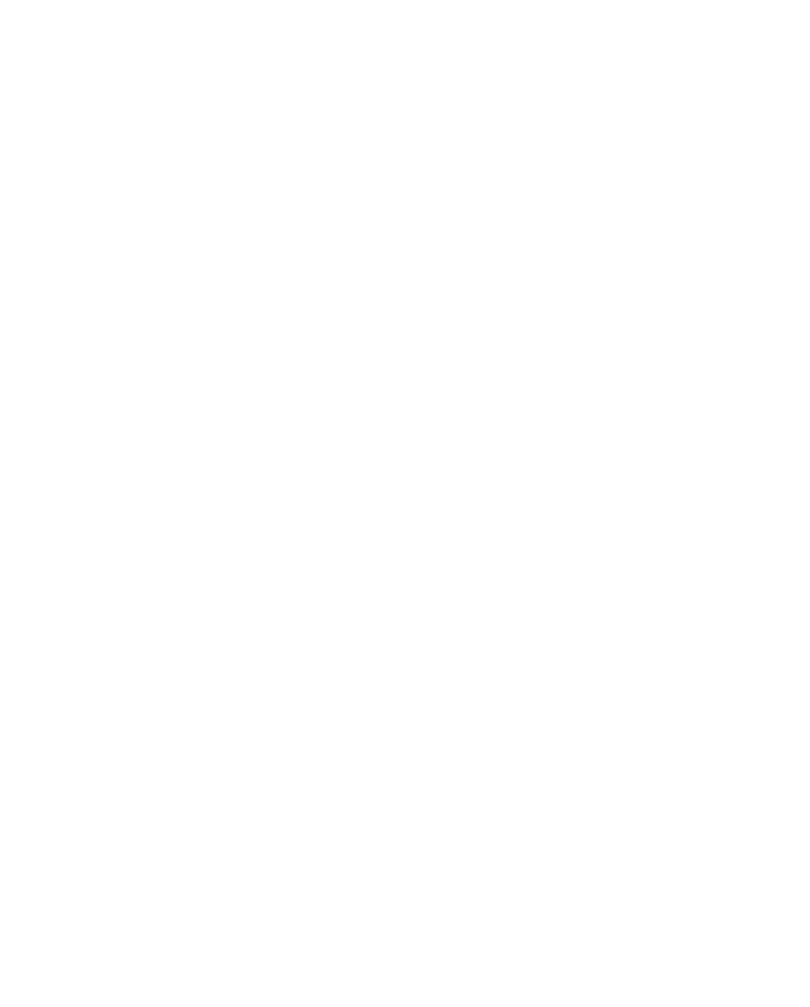 scroll, scrollTop: 0, scrollLeft: 0, axis: both 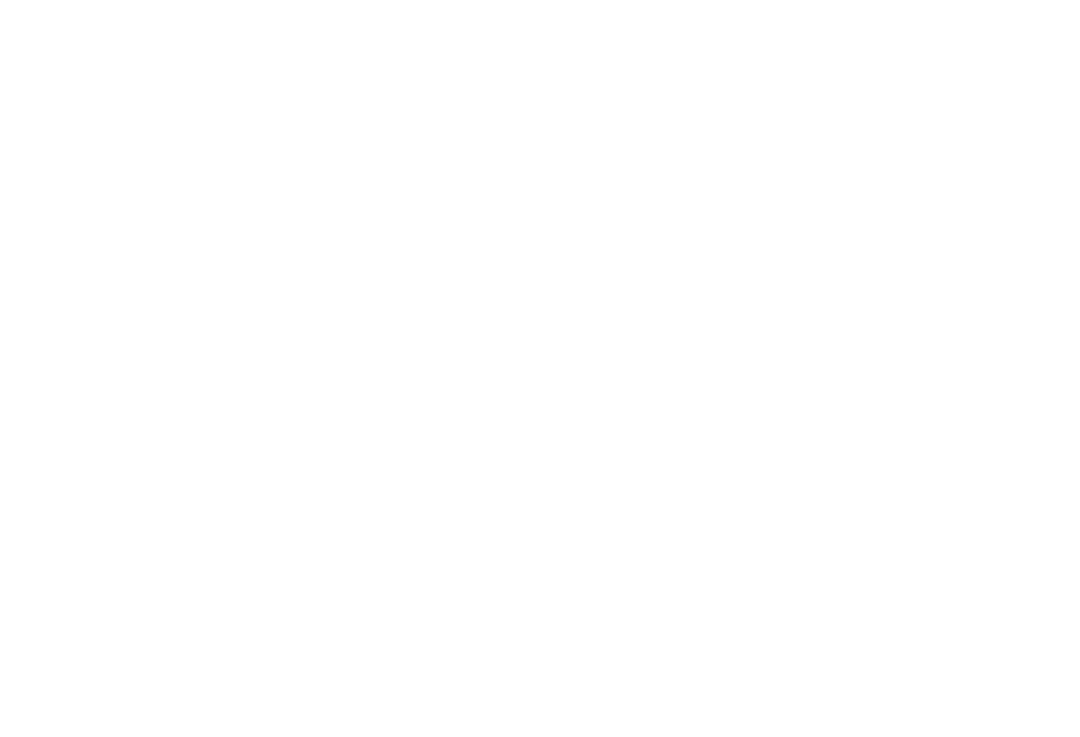 click at bounding box center [540, 368] 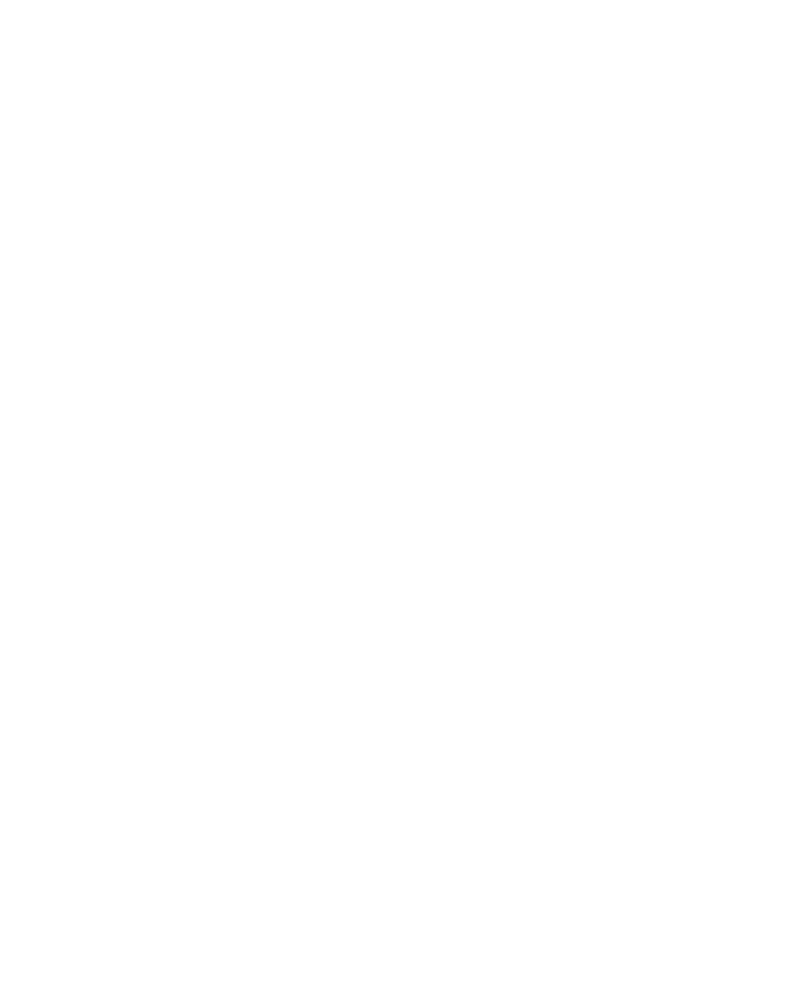 scroll, scrollTop: 0, scrollLeft: 0, axis: both 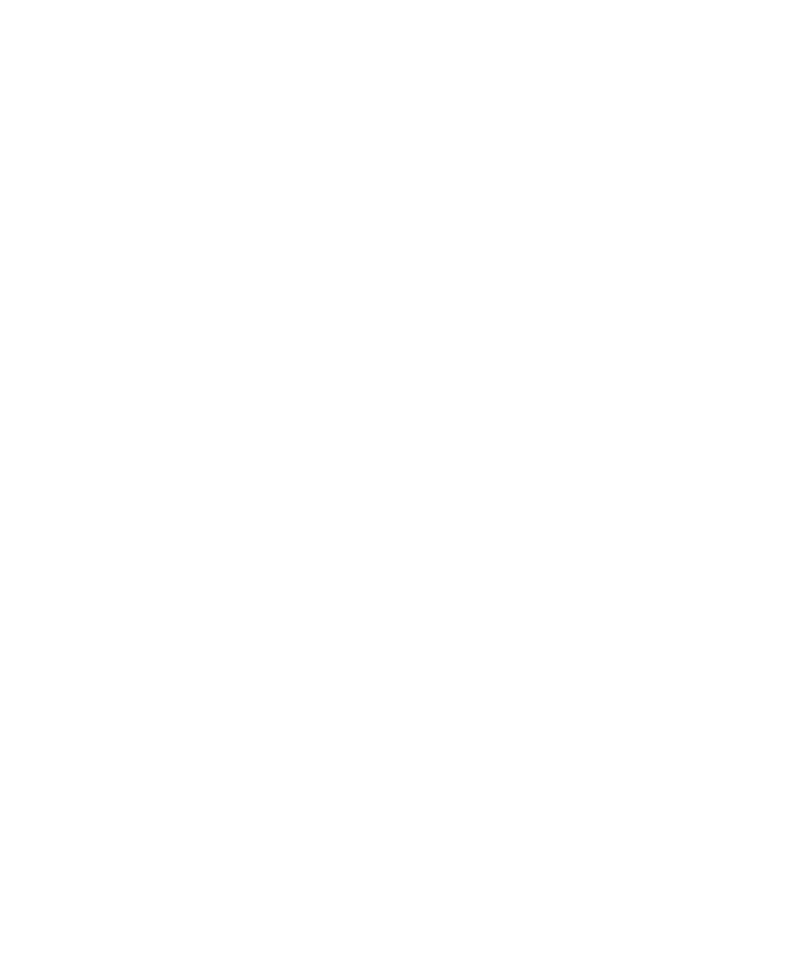 click at bounding box center [405, 487] 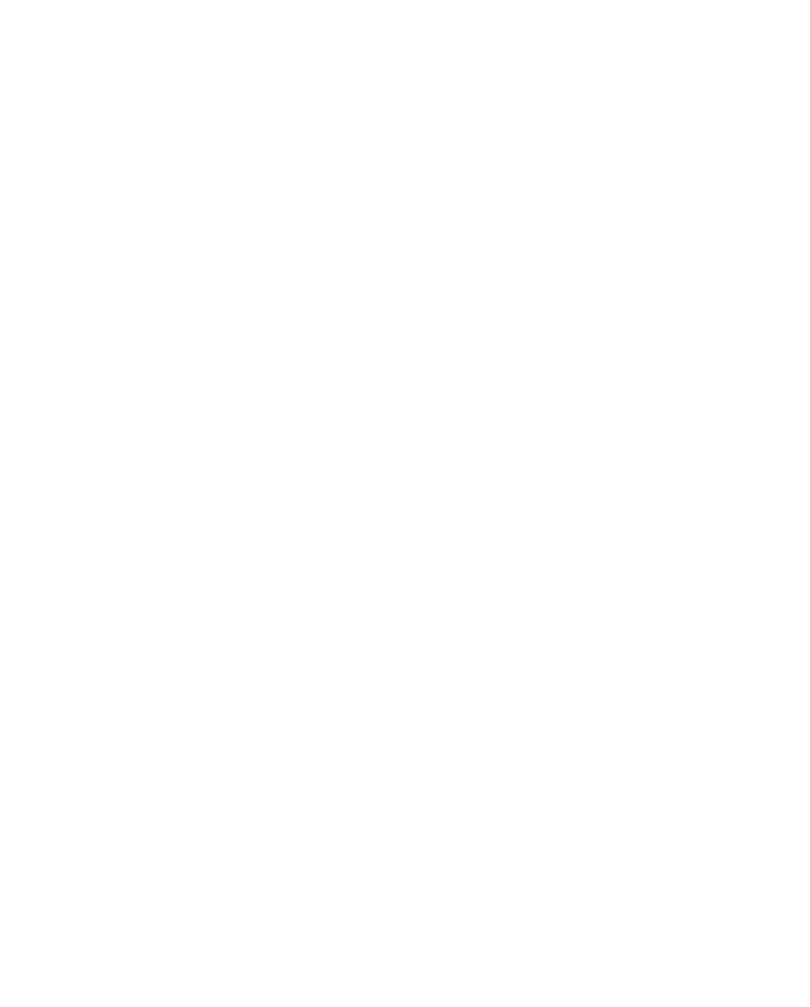 scroll, scrollTop: 33, scrollLeft: 0, axis: vertical 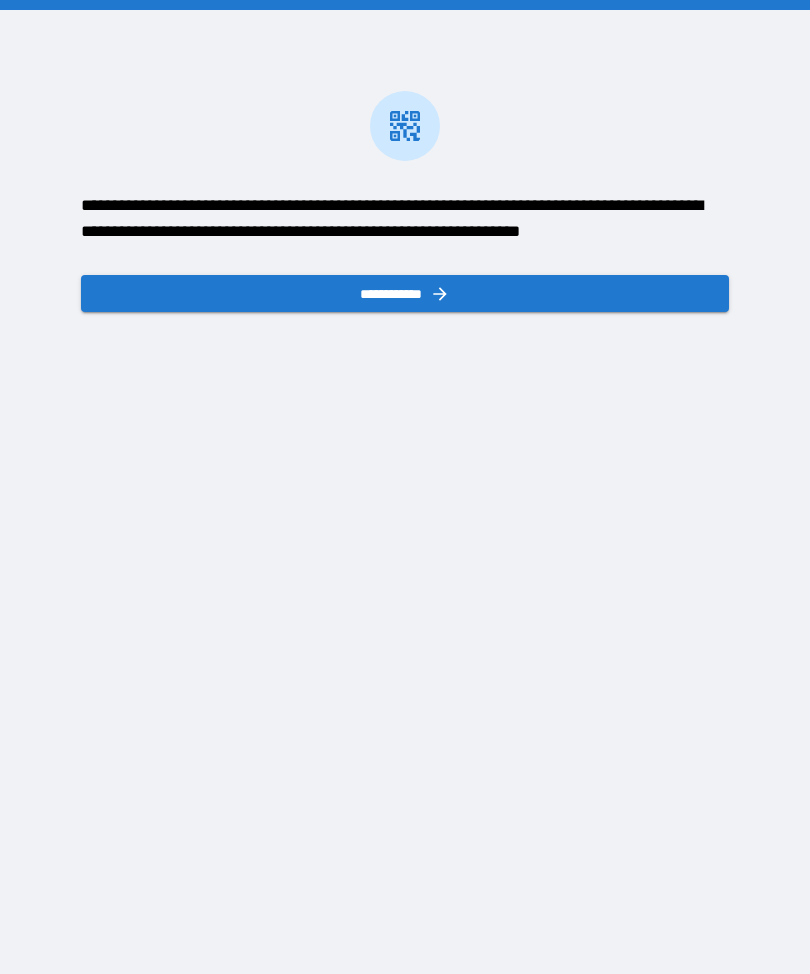 click on "**********" at bounding box center (405, 293) 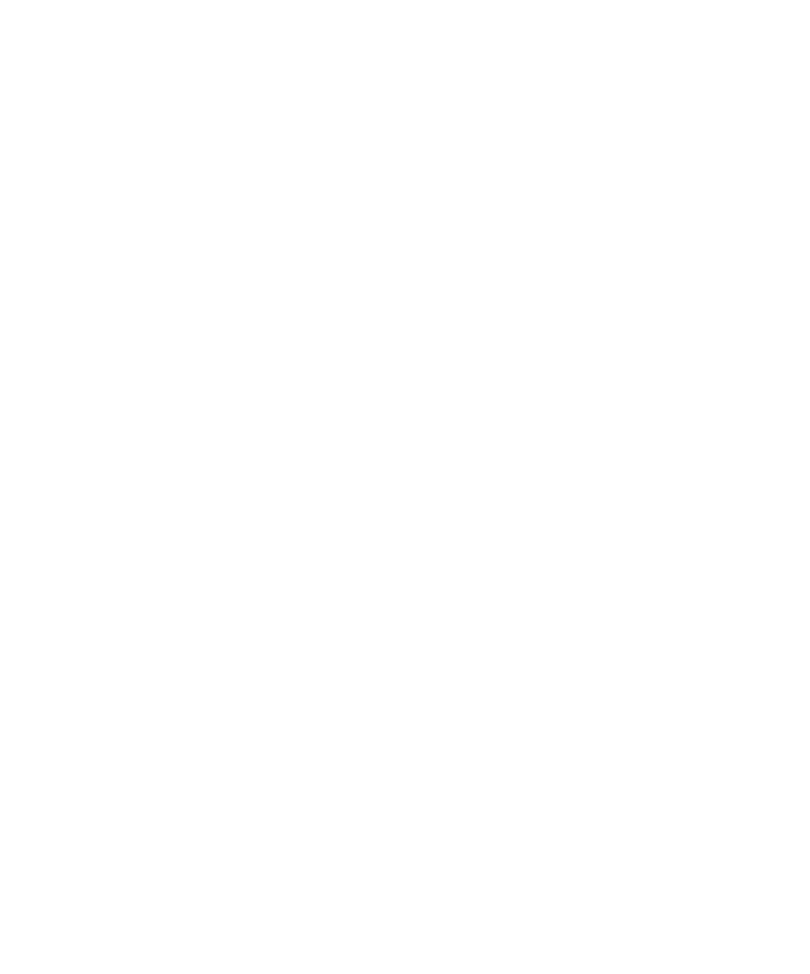 scroll, scrollTop: 0, scrollLeft: 0, axis: both 